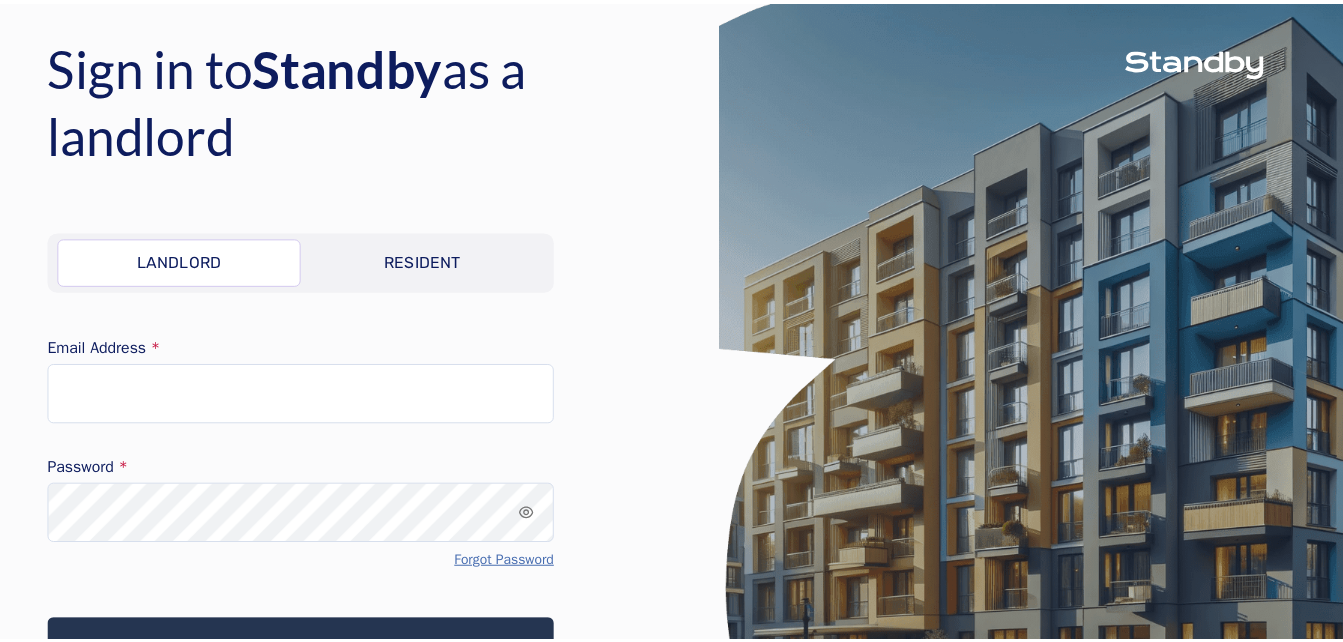 scroll, scrollTop: 0, scrollLeft: 0, axis: both 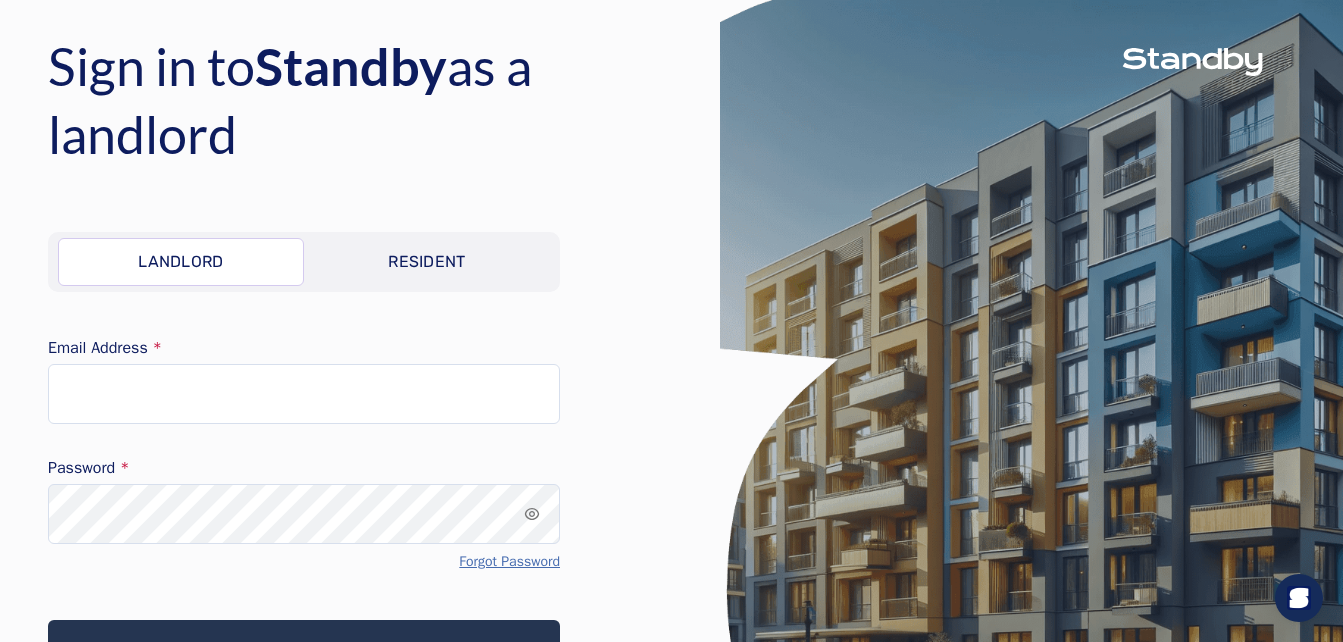 click on "Resident" at bounding box center [427, 262] 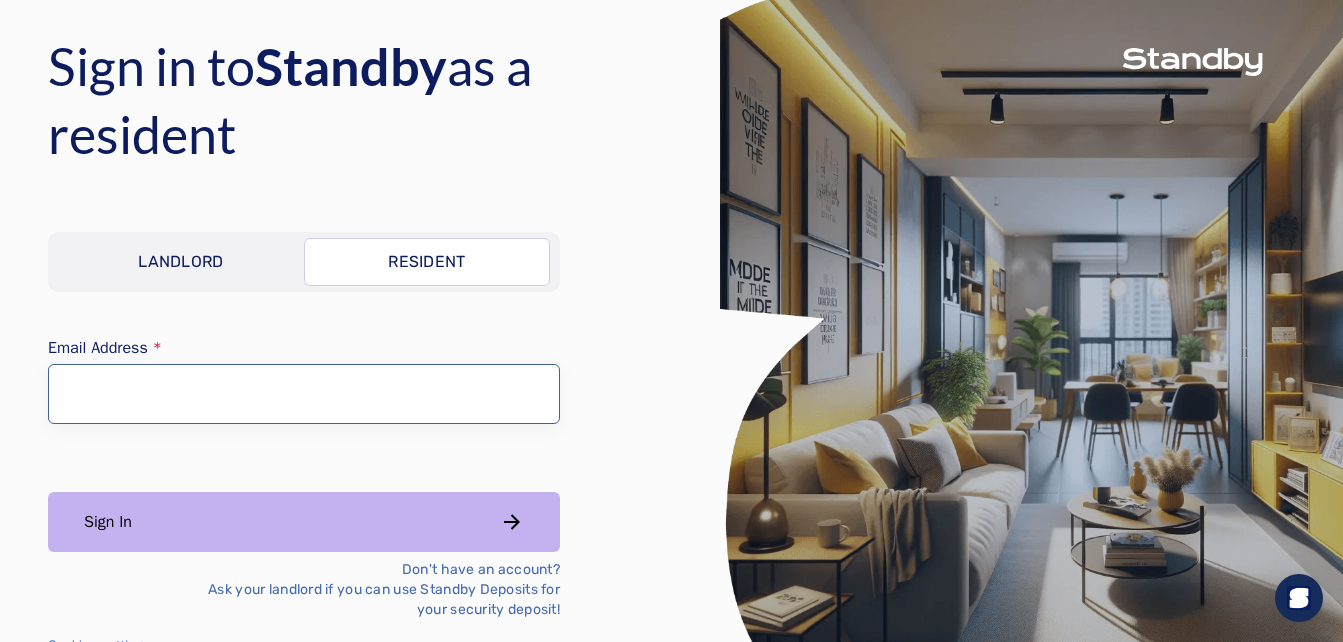 click on "Email Address" at bounding box center (304, 394) 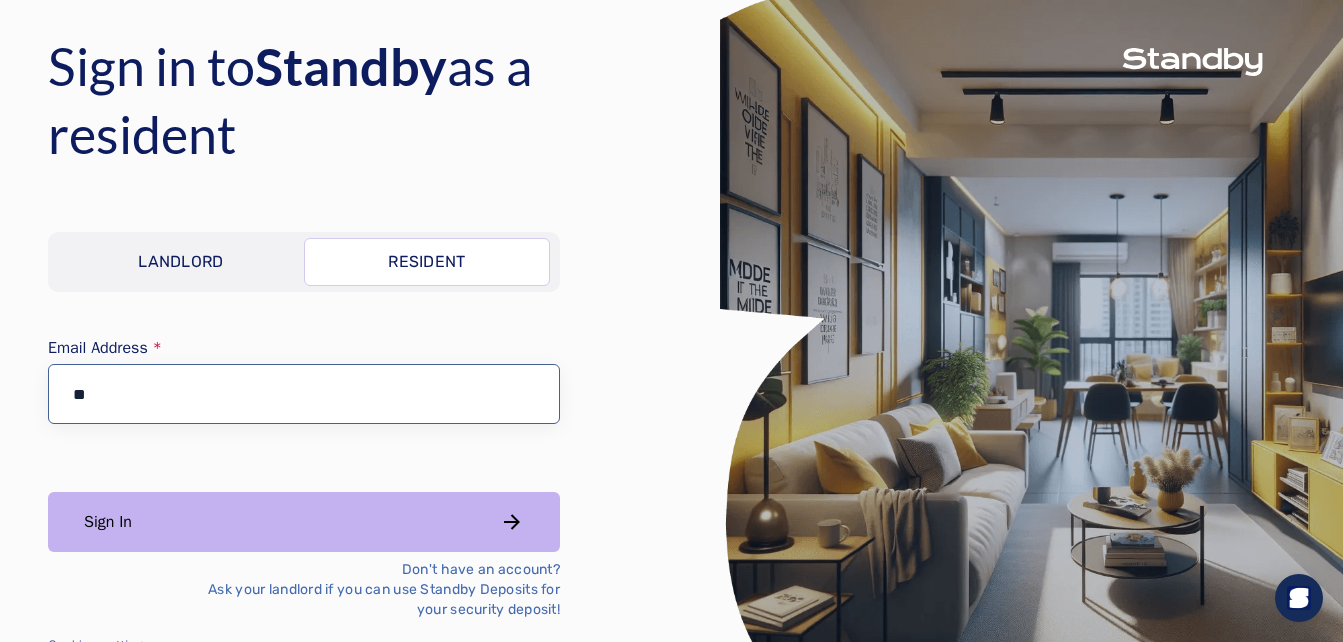 type on "**********" 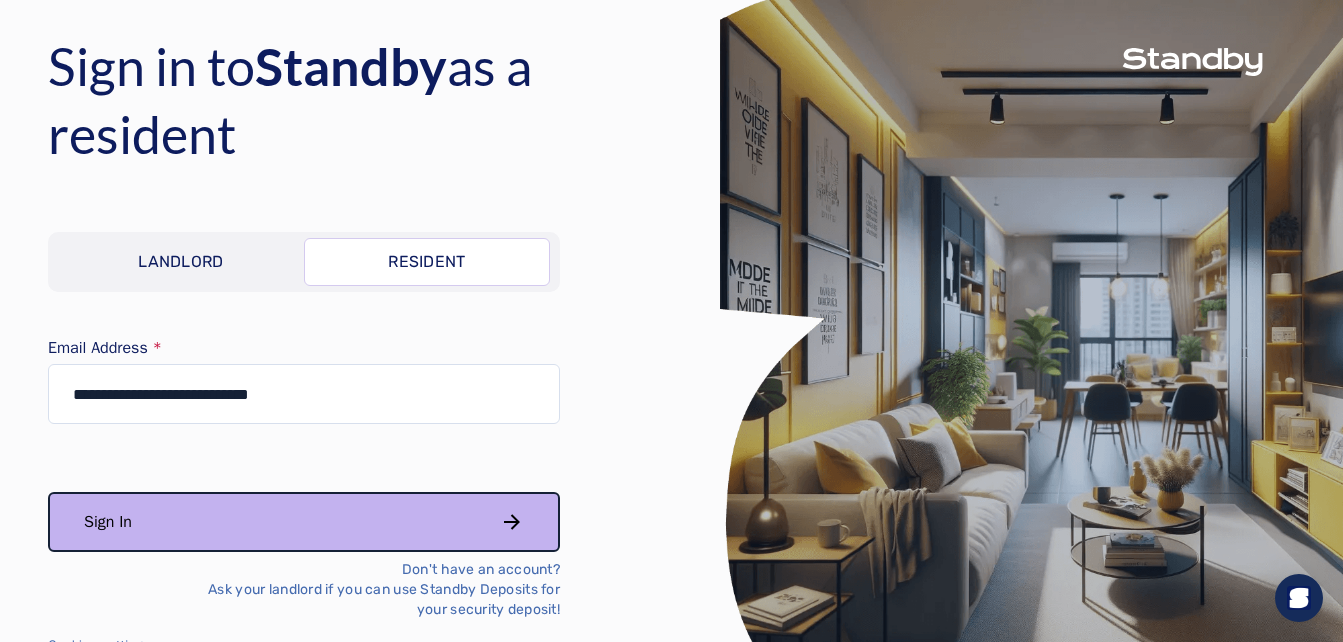 type 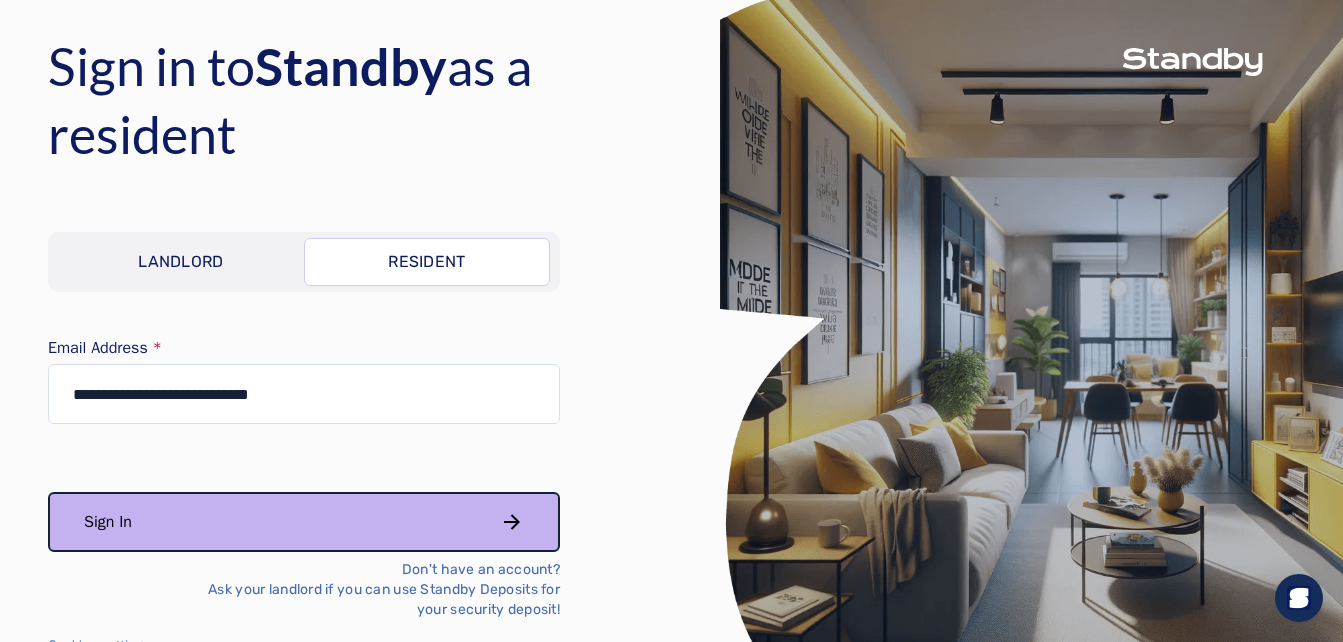 click on "Sign In" at bounding box center (304, 522) 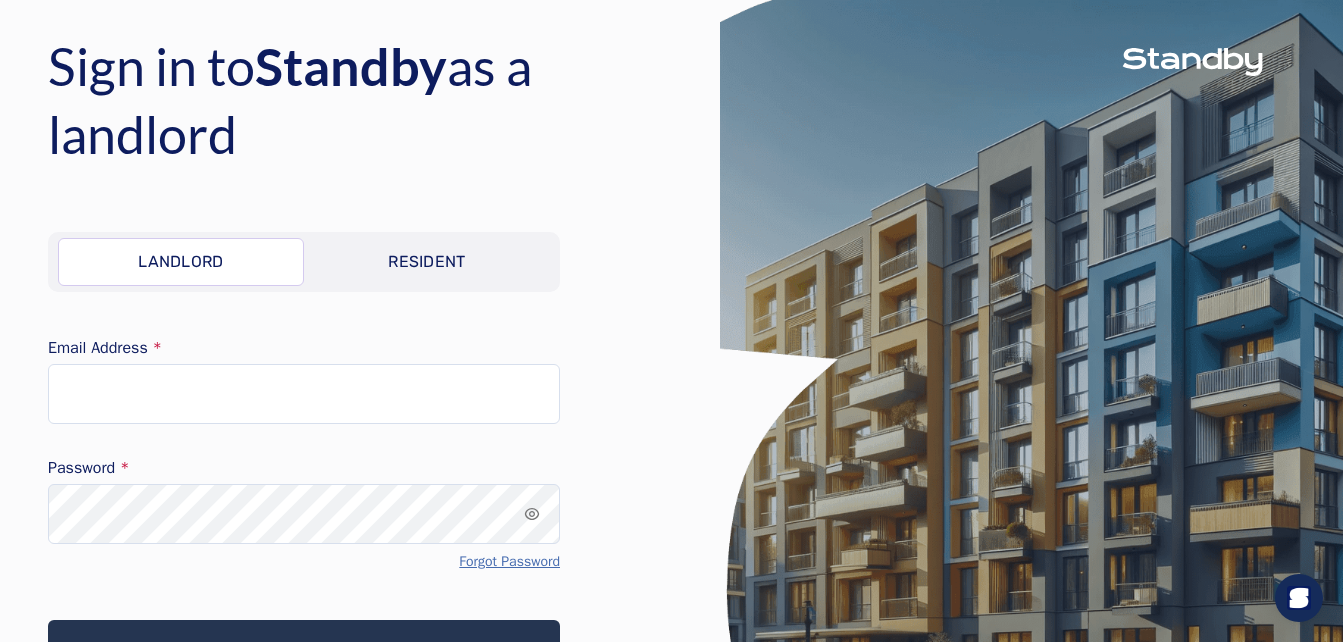 click on "Resident" at bounding box center [427, 262] 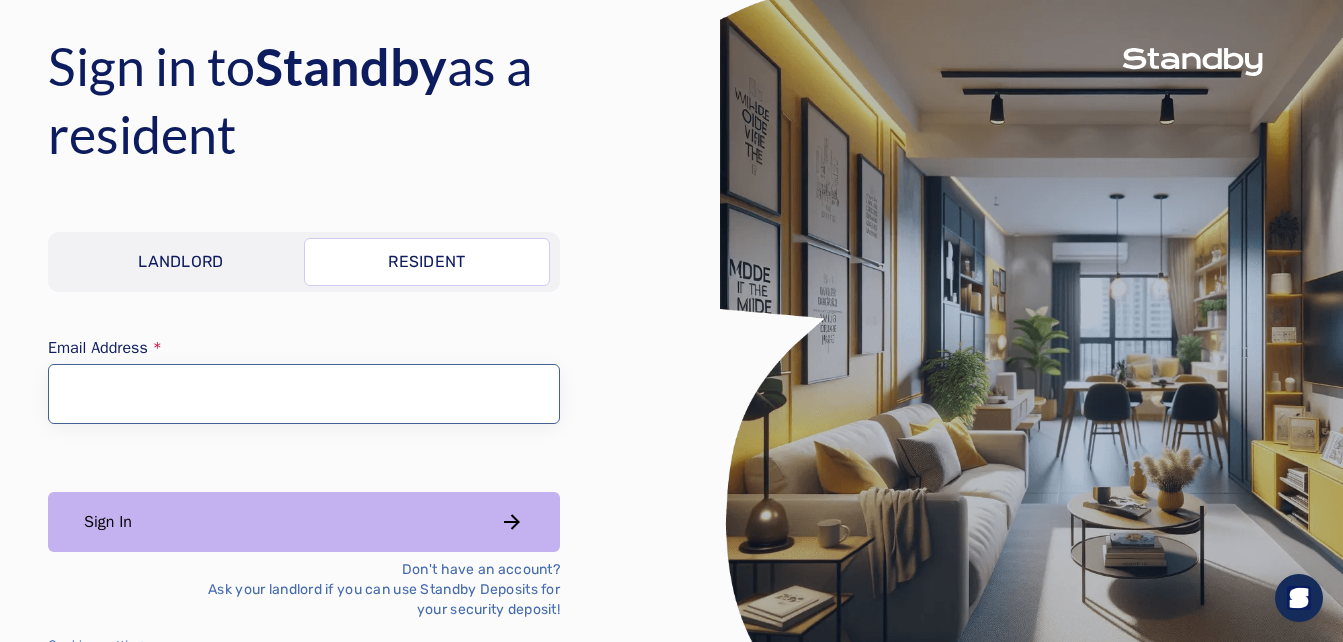 click on "Email Address" at bounding box center [304, 394] 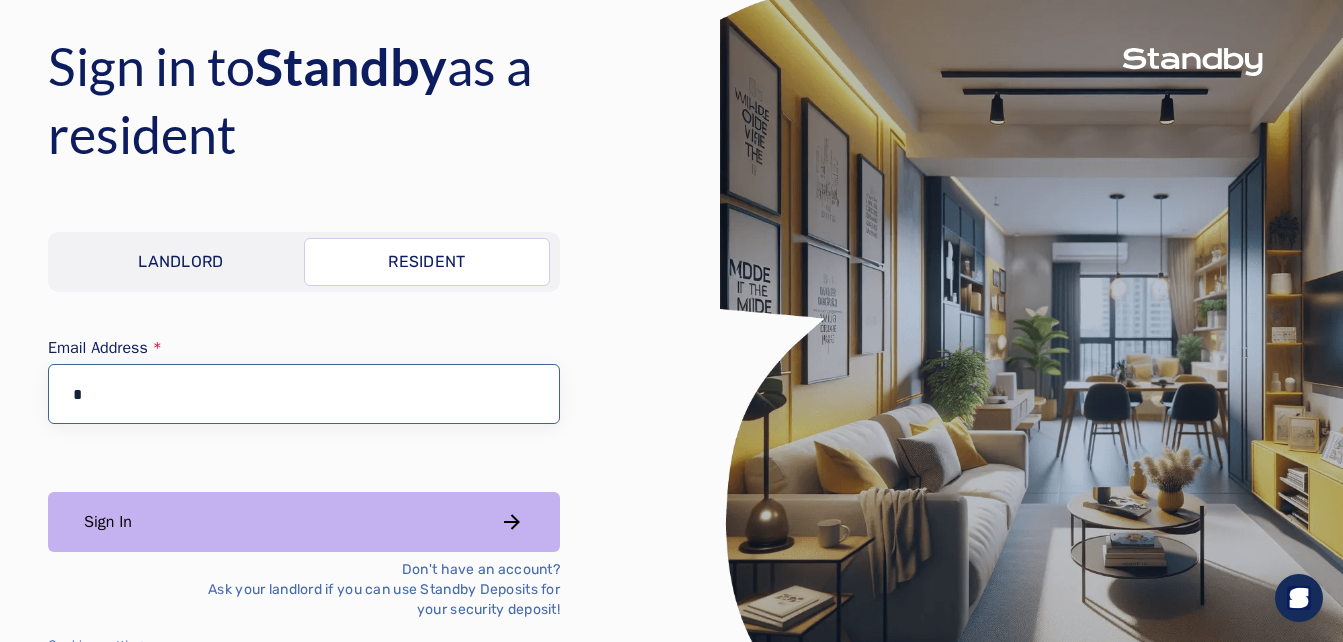 type on "**********" 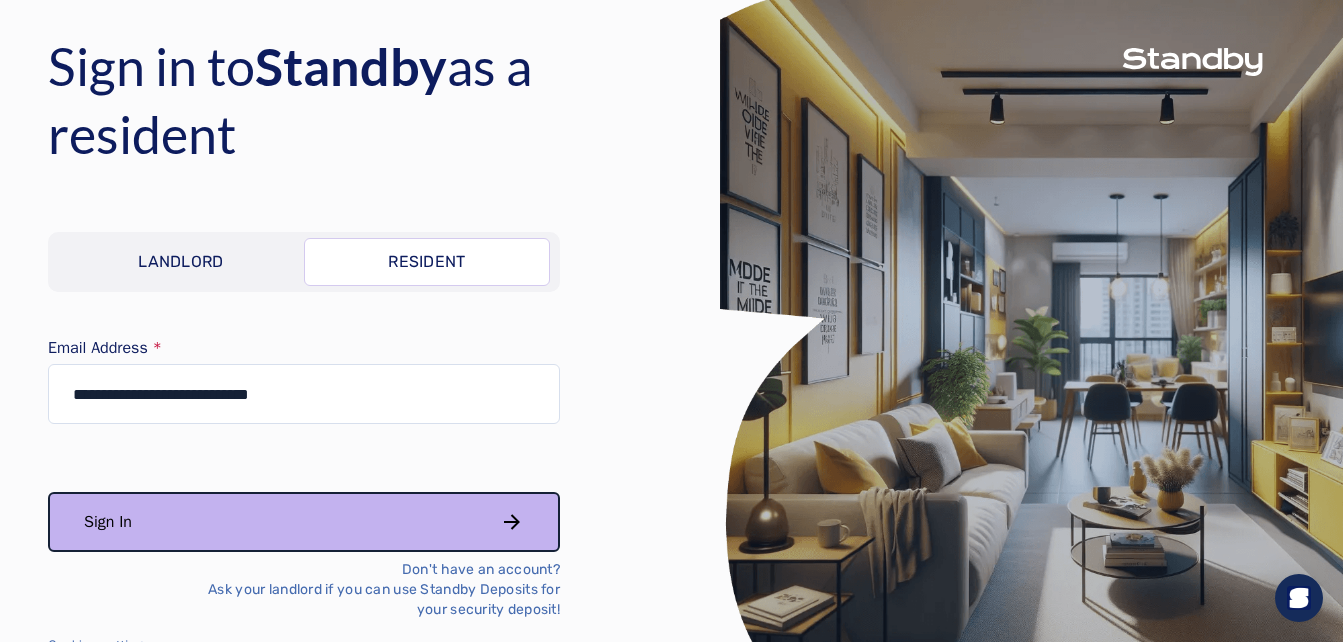 click on "Sign In" at bounding box center (304, 522) 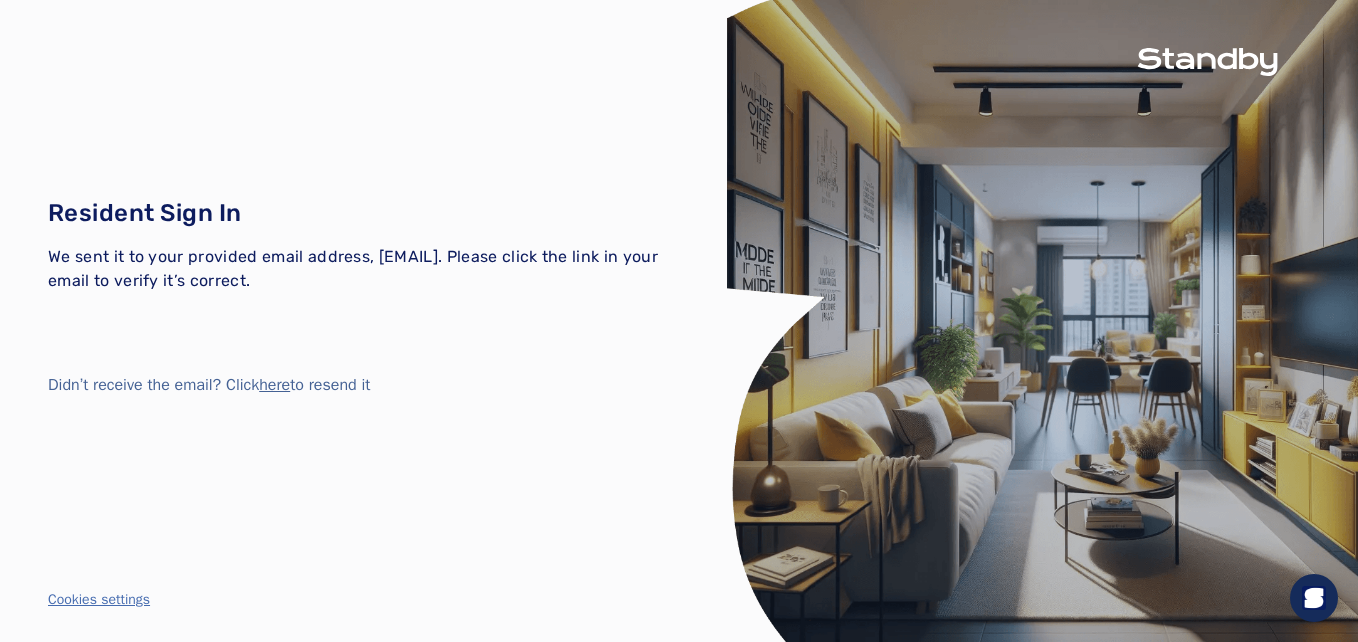 click on "We sent it to your provided email address, [EMAIL]. Please click the link in your email to verify it’s correct." at bounding box center (353, 268) 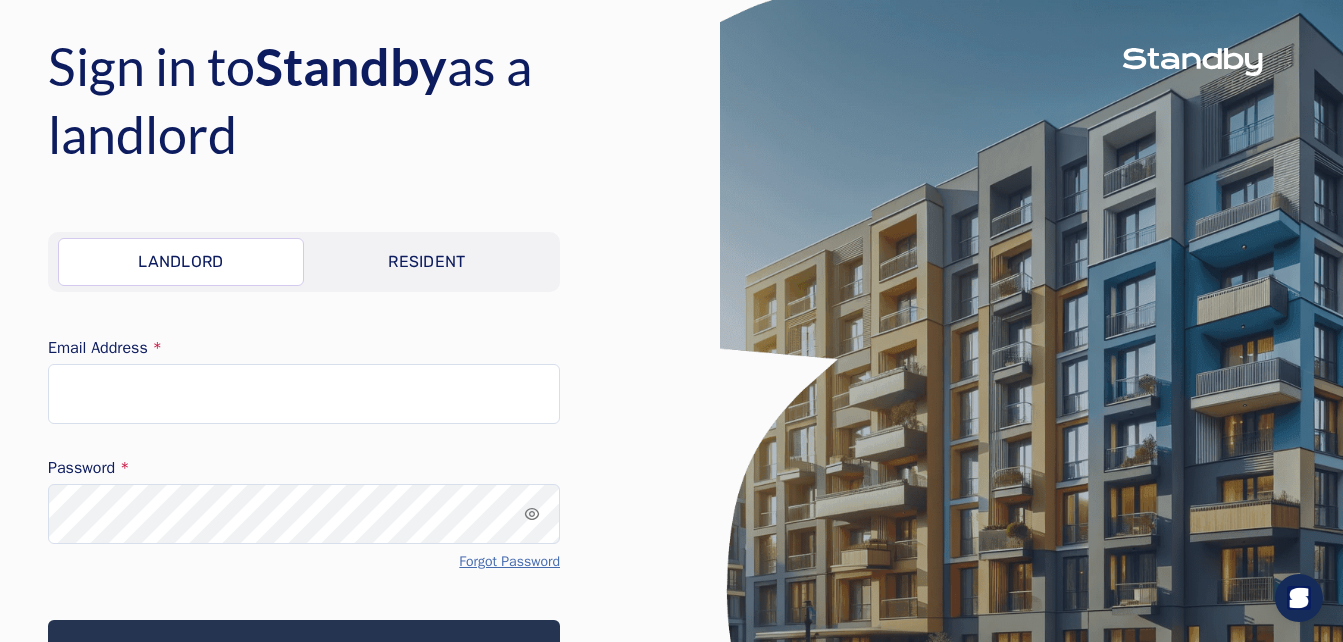 click on "Resident" at bounding box center [427, 262] 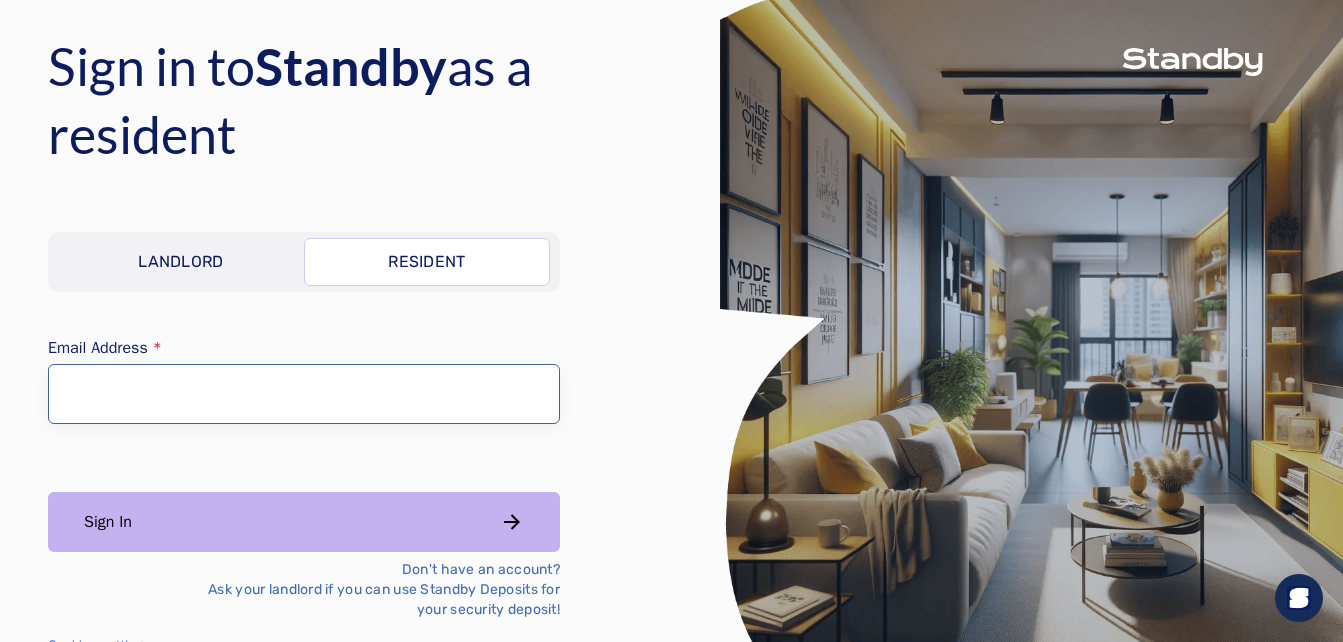 click on "Email Address" at bounding box center (304, 394) 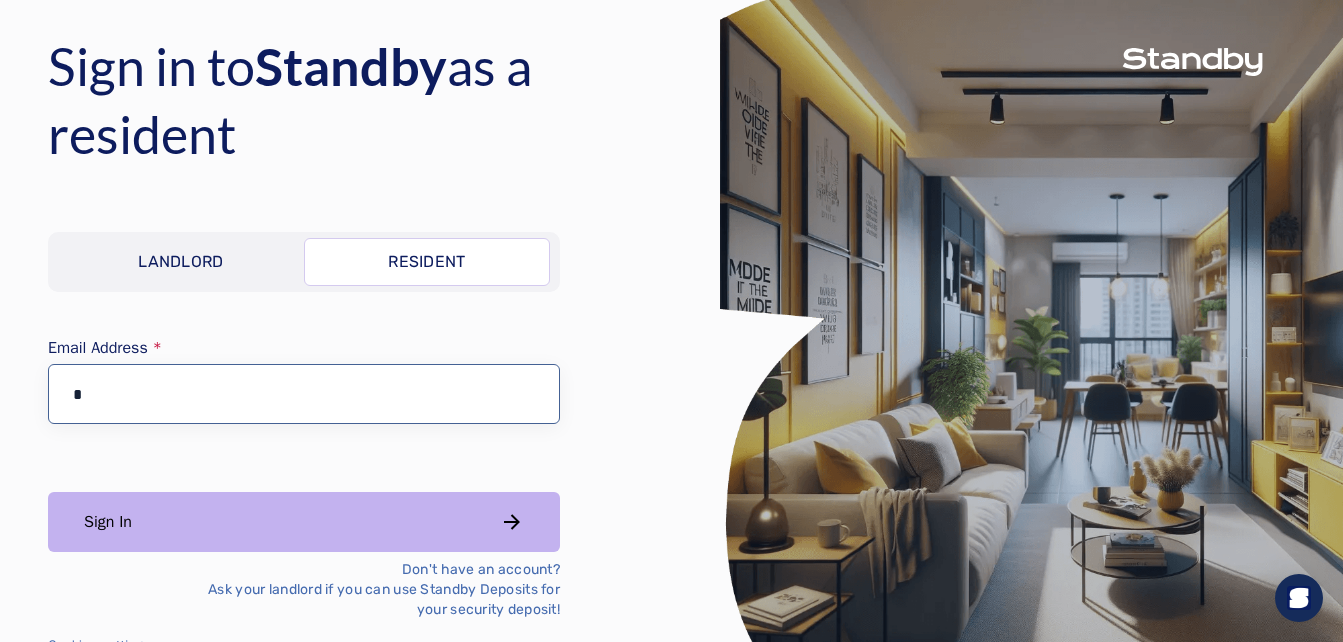 type on "**********" 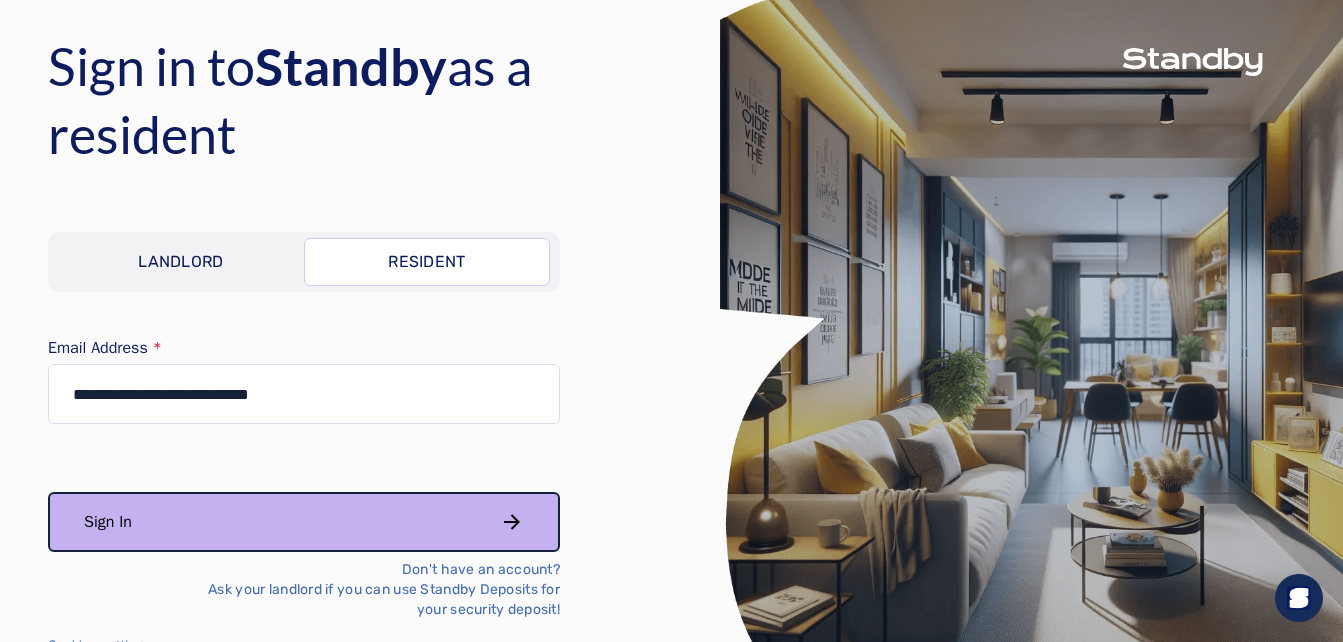click on "Sign In" at bounding box center [304, 522] 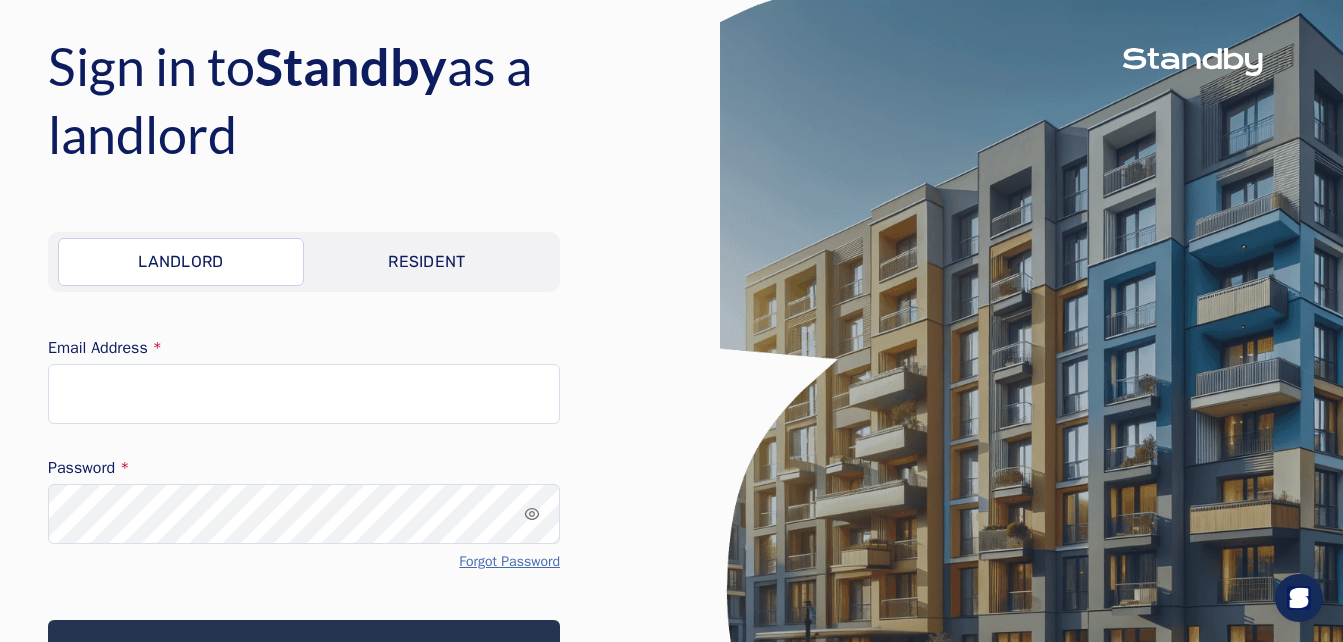 click on "Resident" at bounding box center [427, 262] 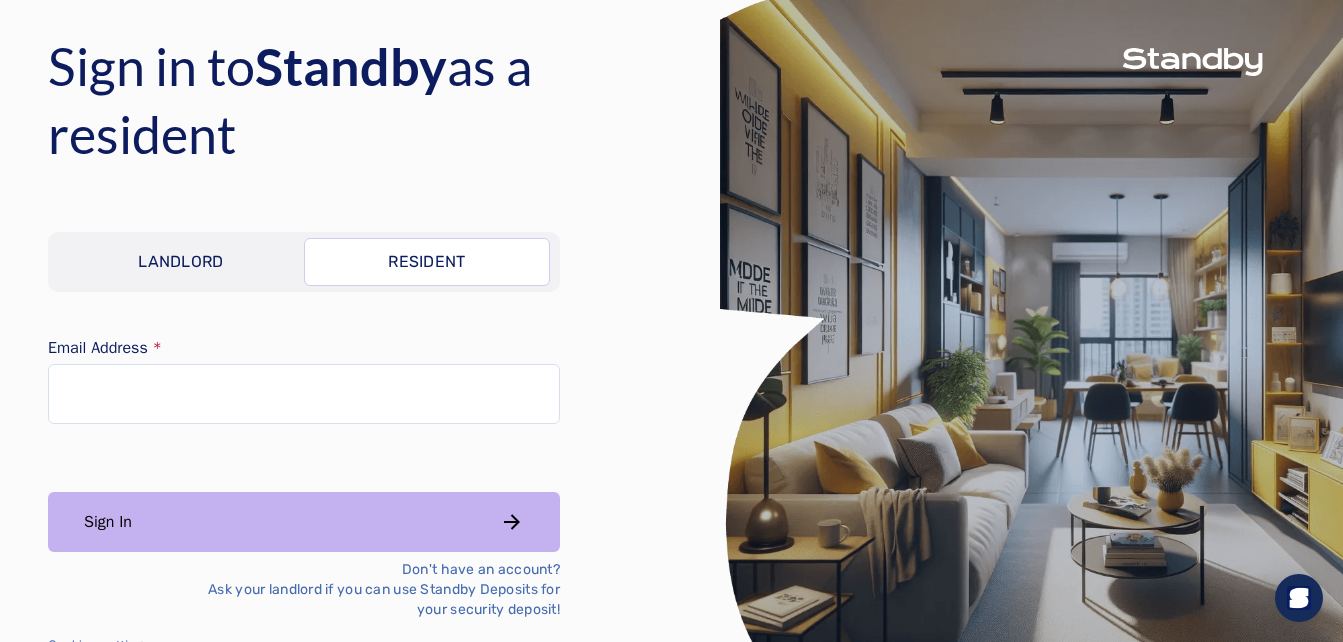 click on "Landlord" at bounding box center [181, 262] 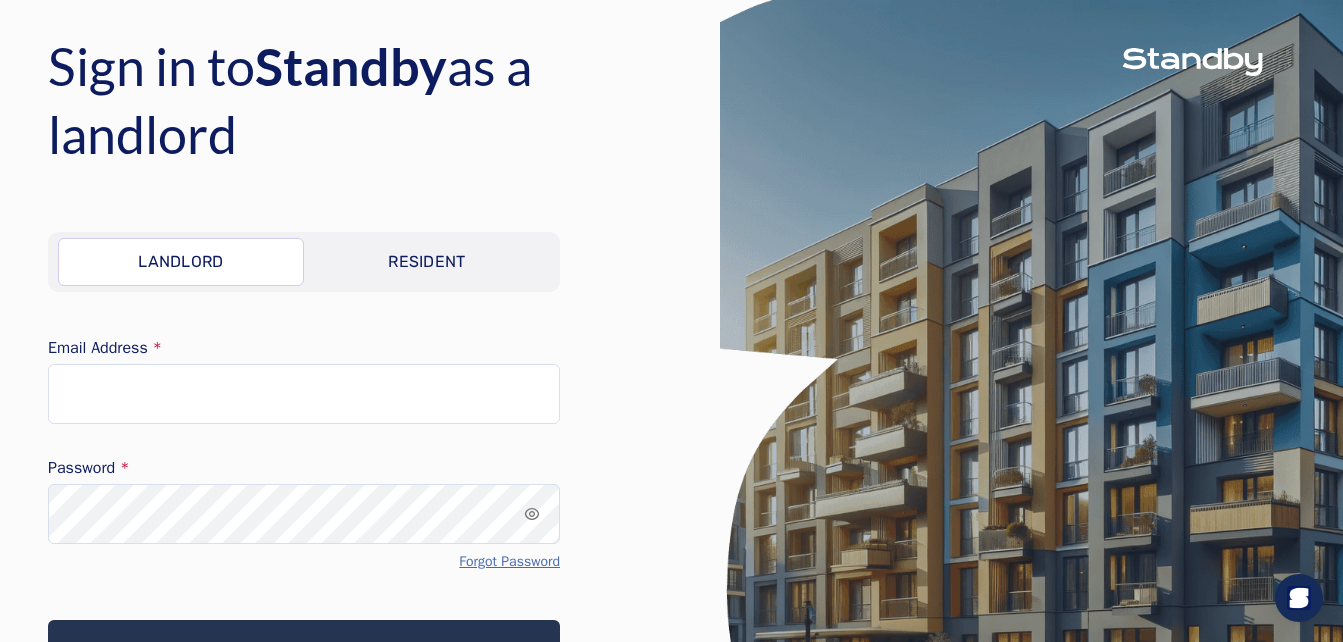 scroll, scrollTop: 134, scrollLeft: 0, axis: vertical 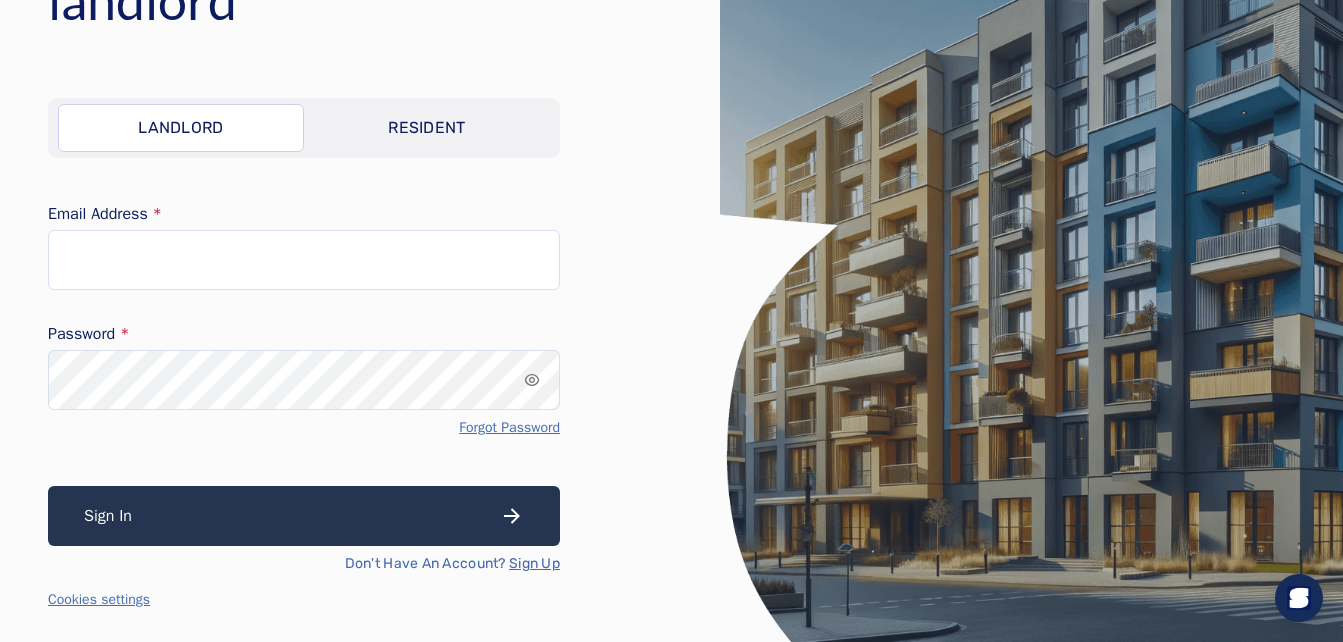 click on "Resident" at bounding box center (427, 128) 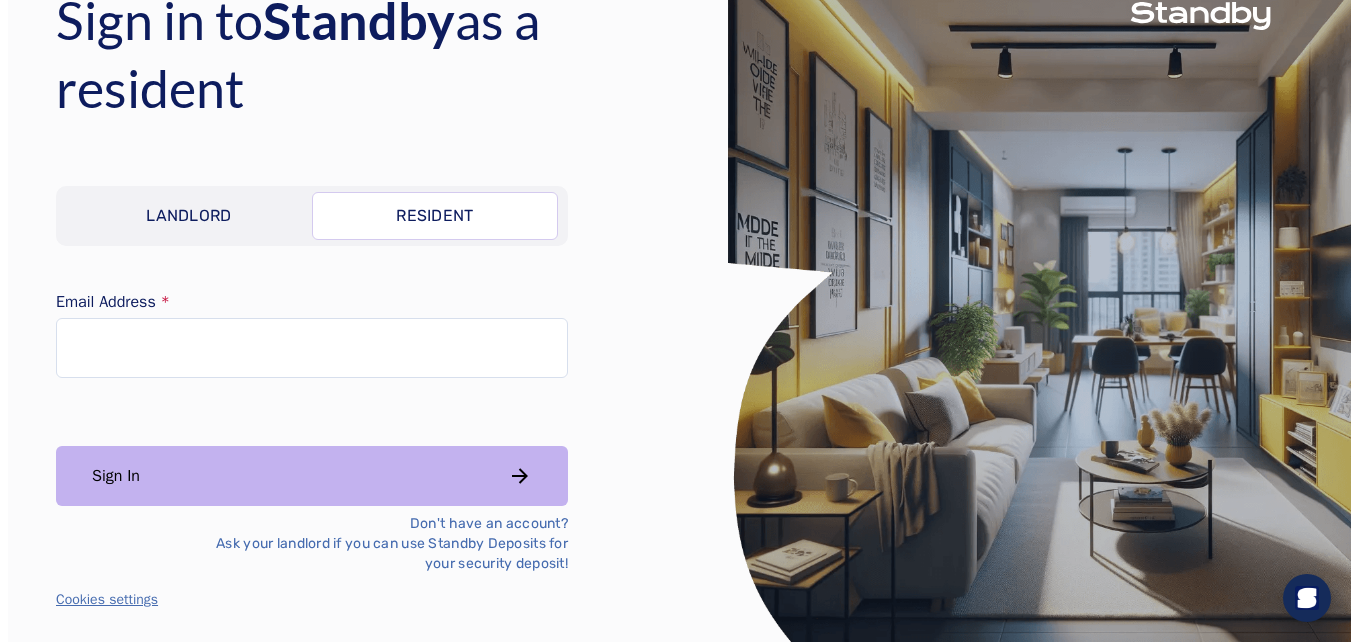 scroll, scrollTop: 0, scrollLeft: 0, axis: both 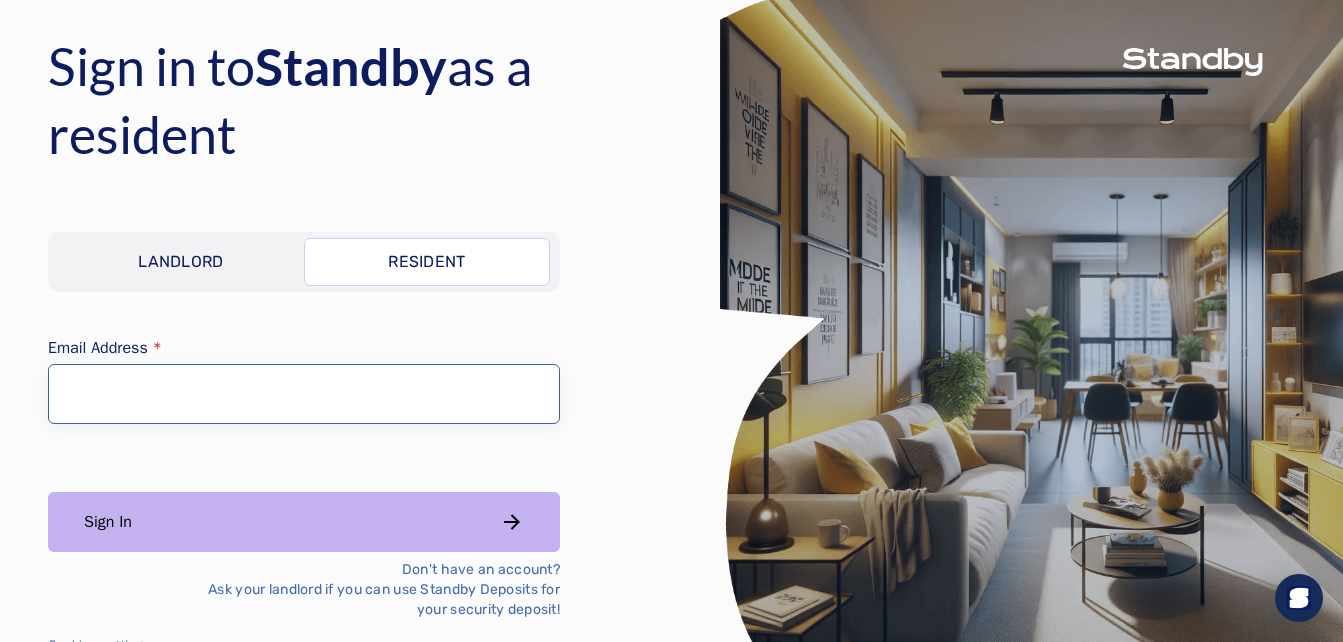click on "Email Address" at bounding box center (304, 394) 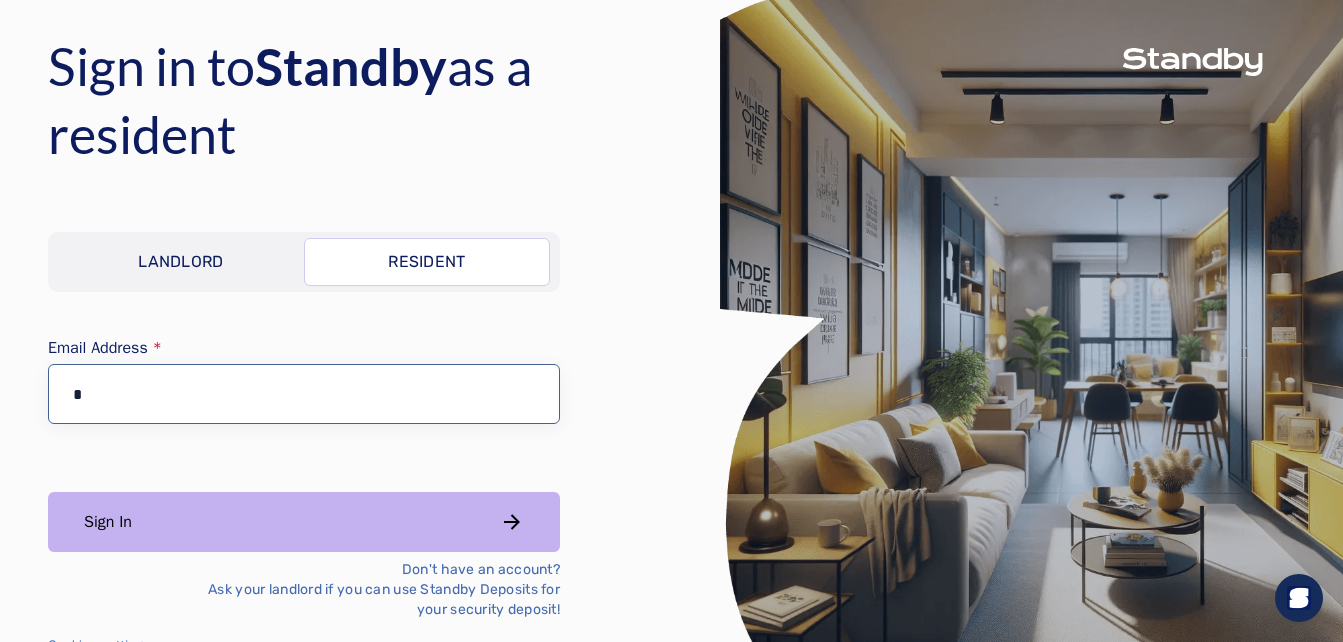 type on "**********" 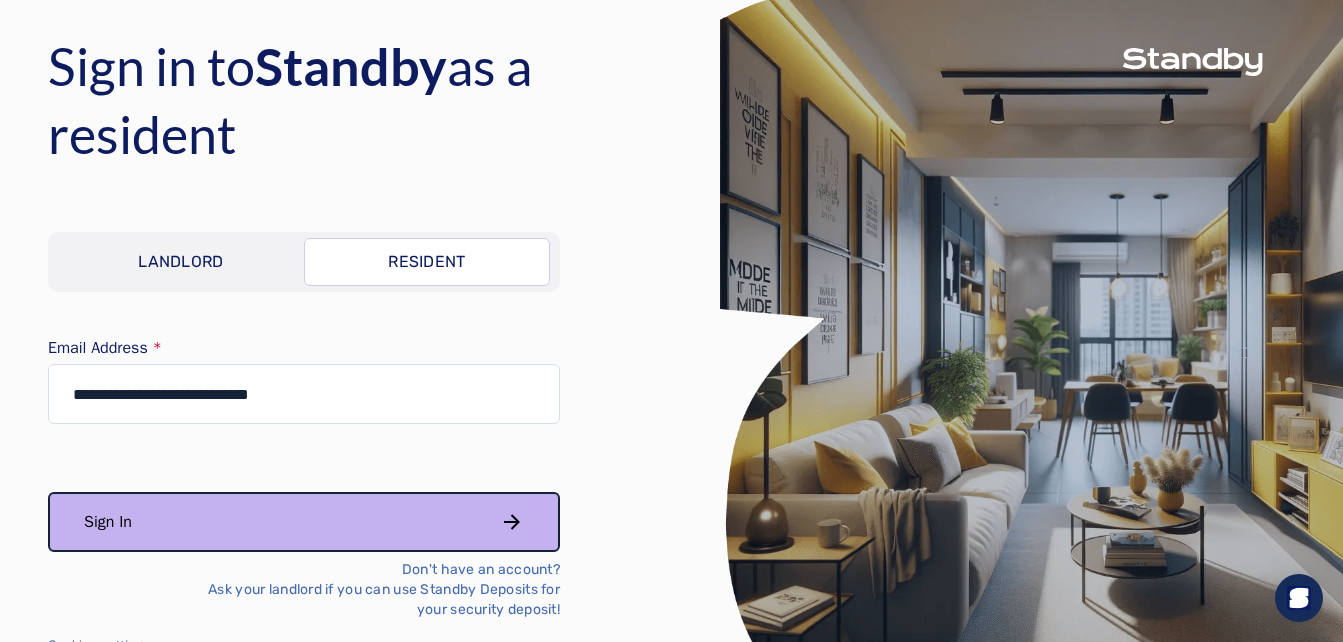 click on "Sign In" at bounding box center [304, 522] 